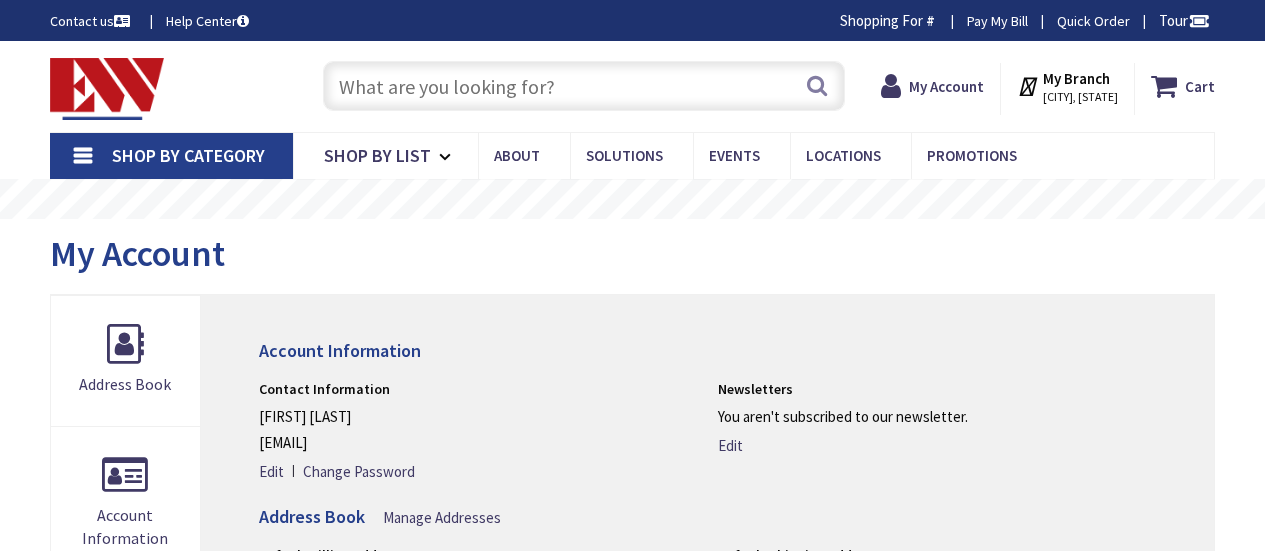 scroll, scrollTop: 0, scrollLeft: 0, axis: both 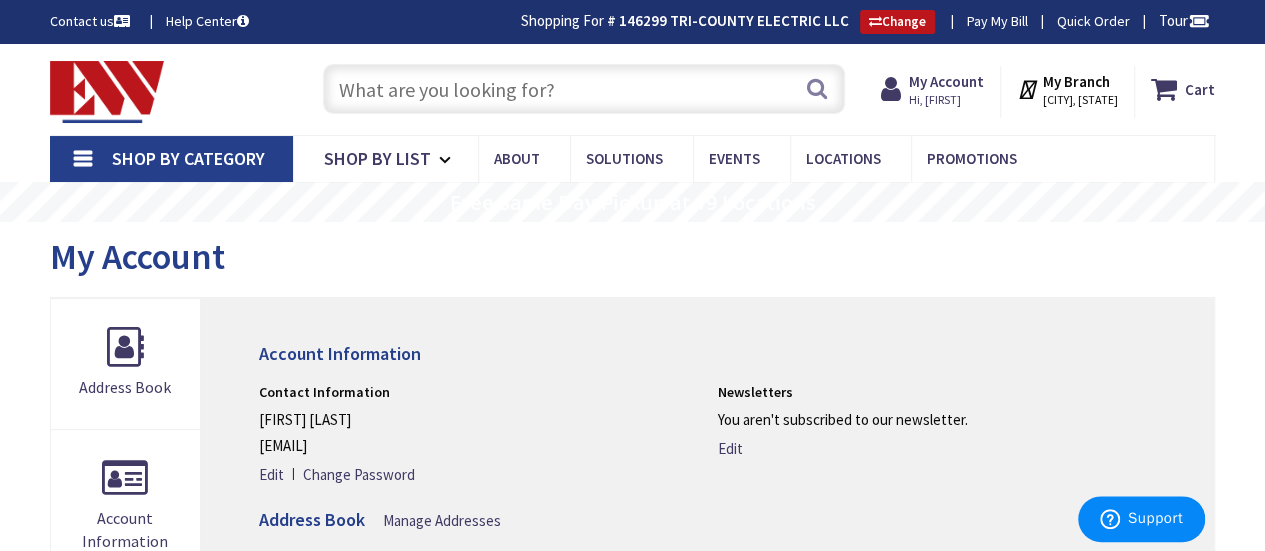 click at bounding box center [584, 89] 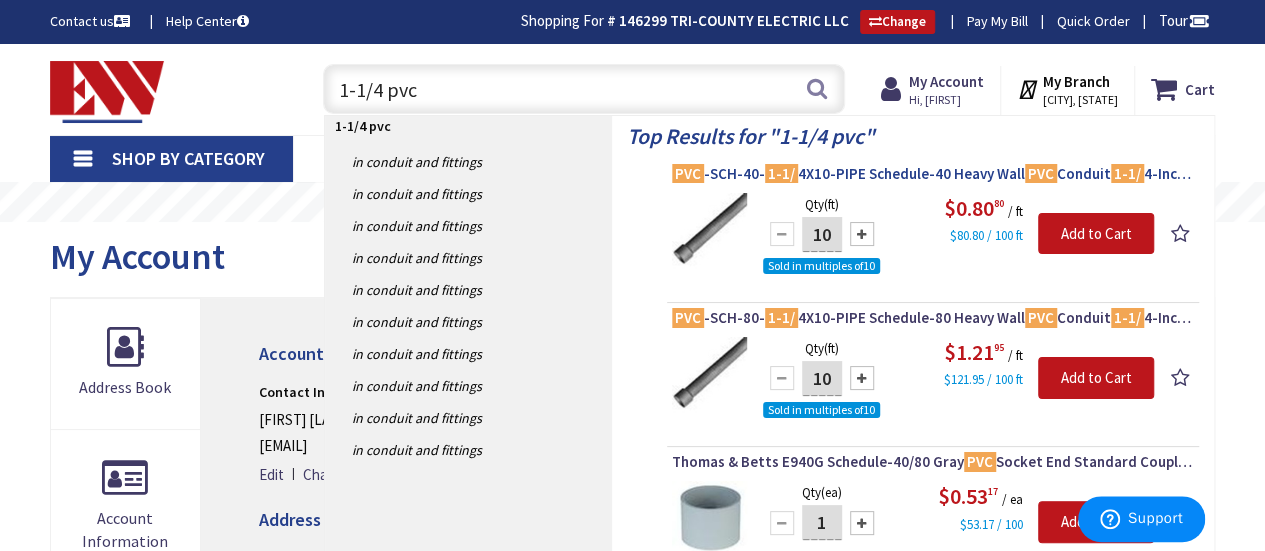 type on "1-1/4 pvc" 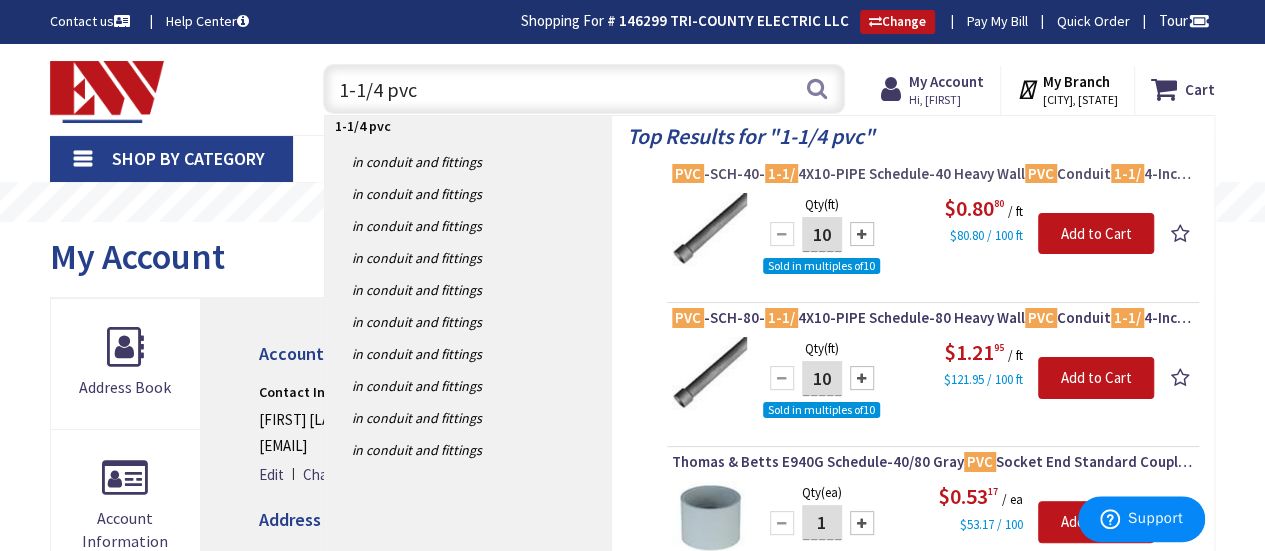 click on "PVC -SCH-40- 1-1/ 4X10-PIPE Schedule-40 Heavy Wall  PVC  Conduit  1-1/ 4-Inch x 10-ft" at bounding box center (933, 174) 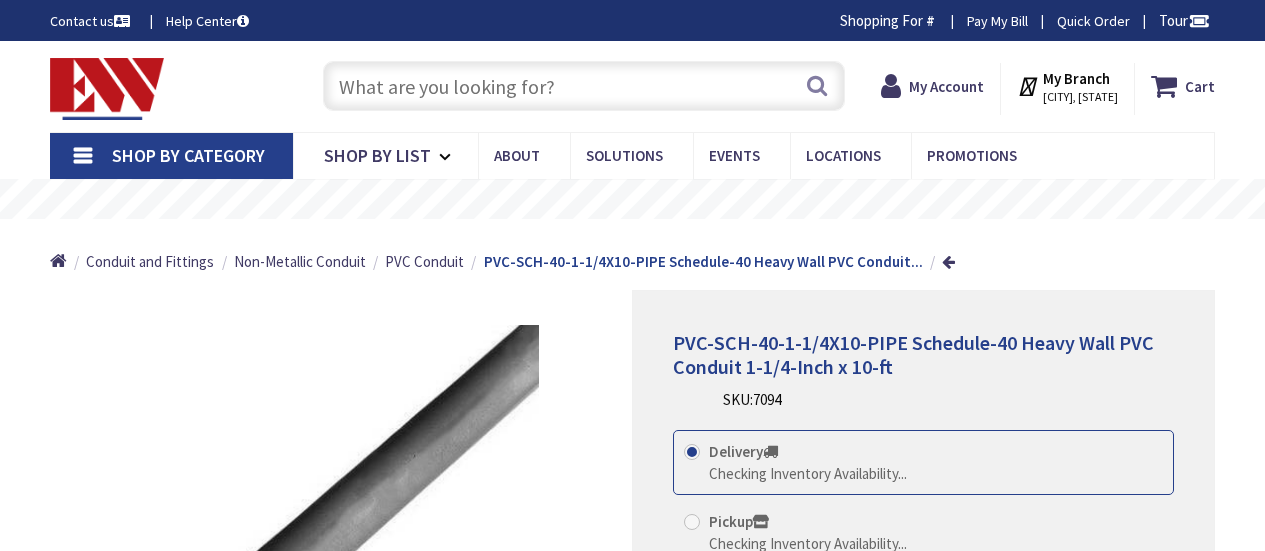 scroll, scrollTop: 0, scrollLeft: 0, axis: both 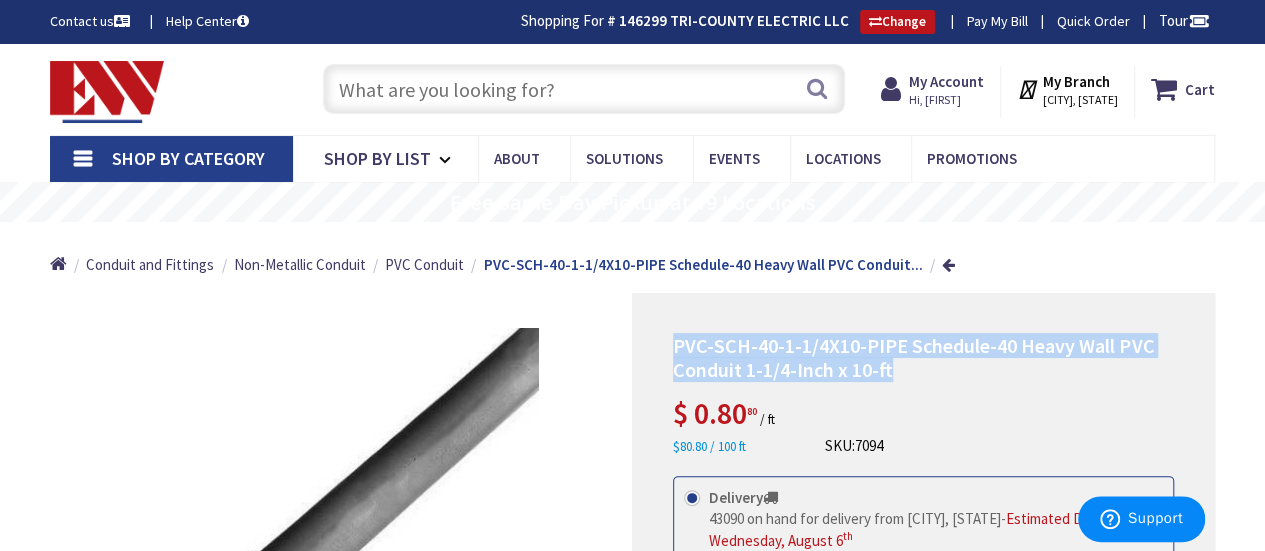 drag, startPoint x: 911, startPoint y: 371, endPoint x: 674, endPoint y: 350, distance: 237.92856 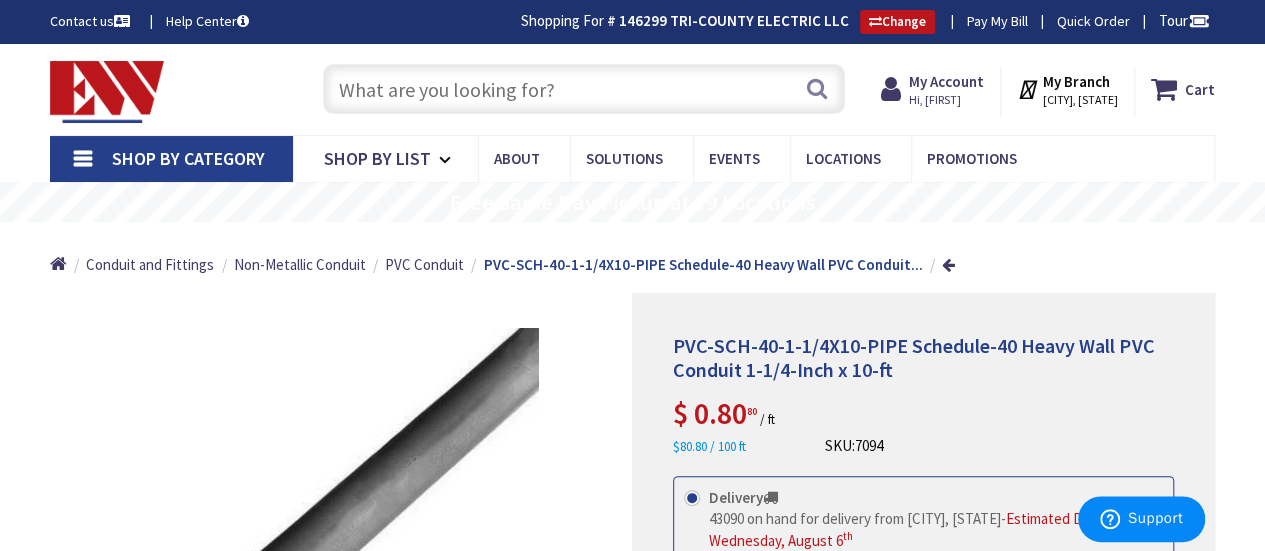 click at bounding box center [584, 89] 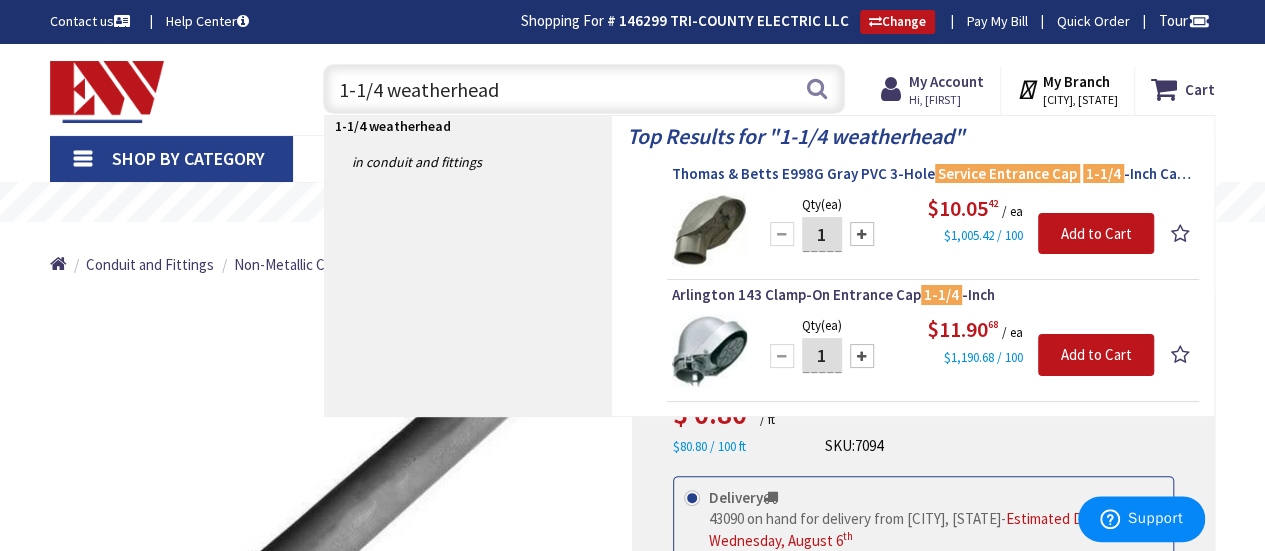 type on "1-1/4 weatherhead" 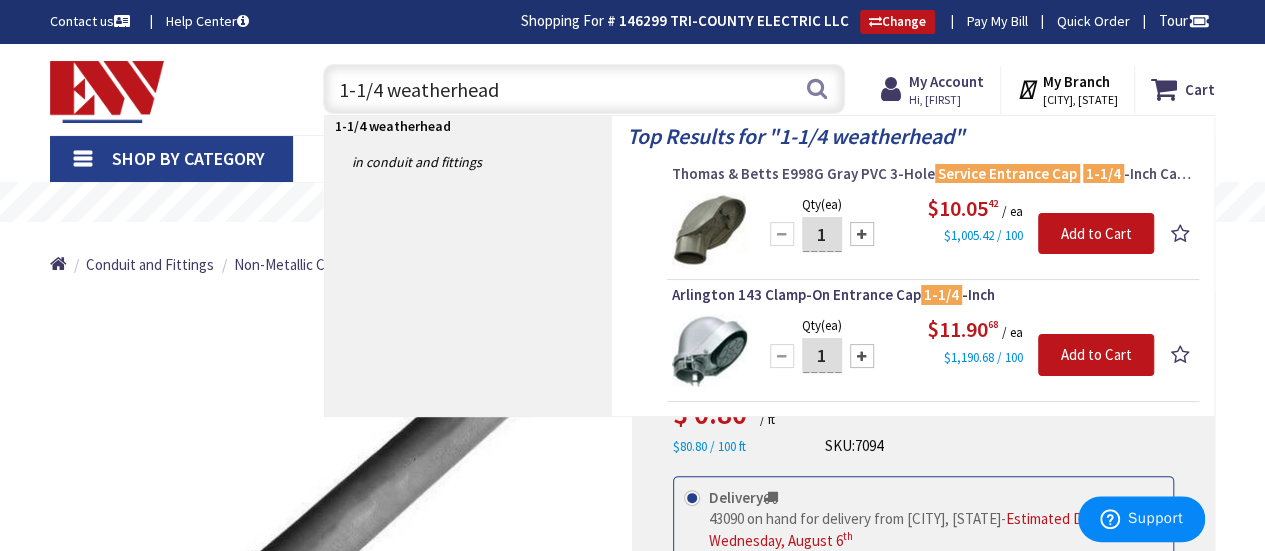 click on "Thomas & Betts E998G Gray PVC 3-Hole  Service Entrance Cap   1-1/4 -Inch Carlon®" at bounding box center (933, 174) 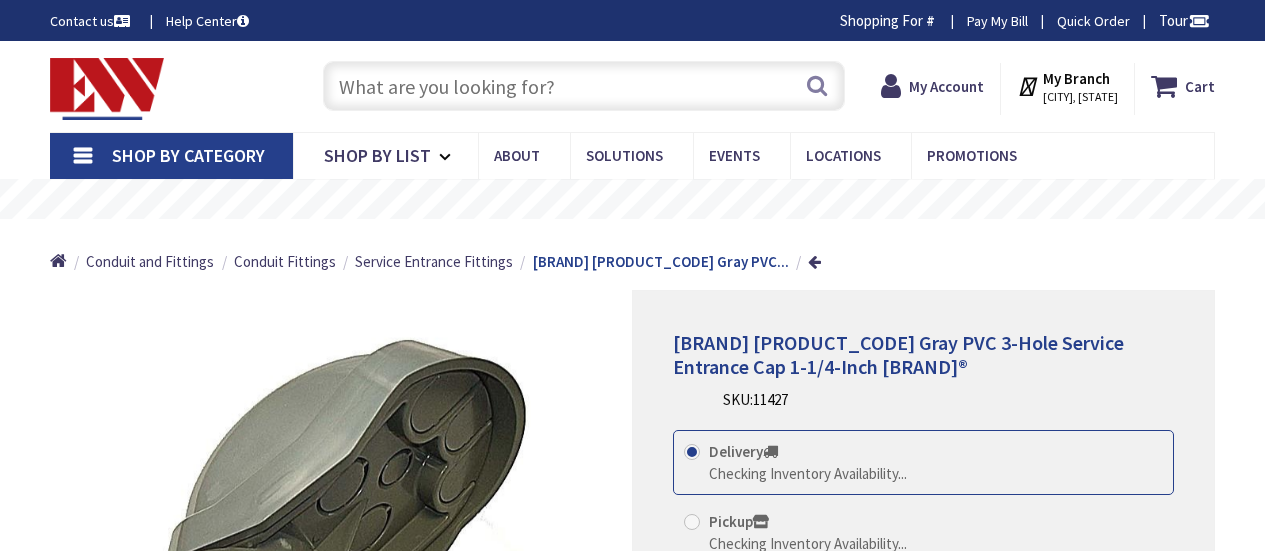 scroll, scrollTop: 0, scrollLeft: 0, axis: both 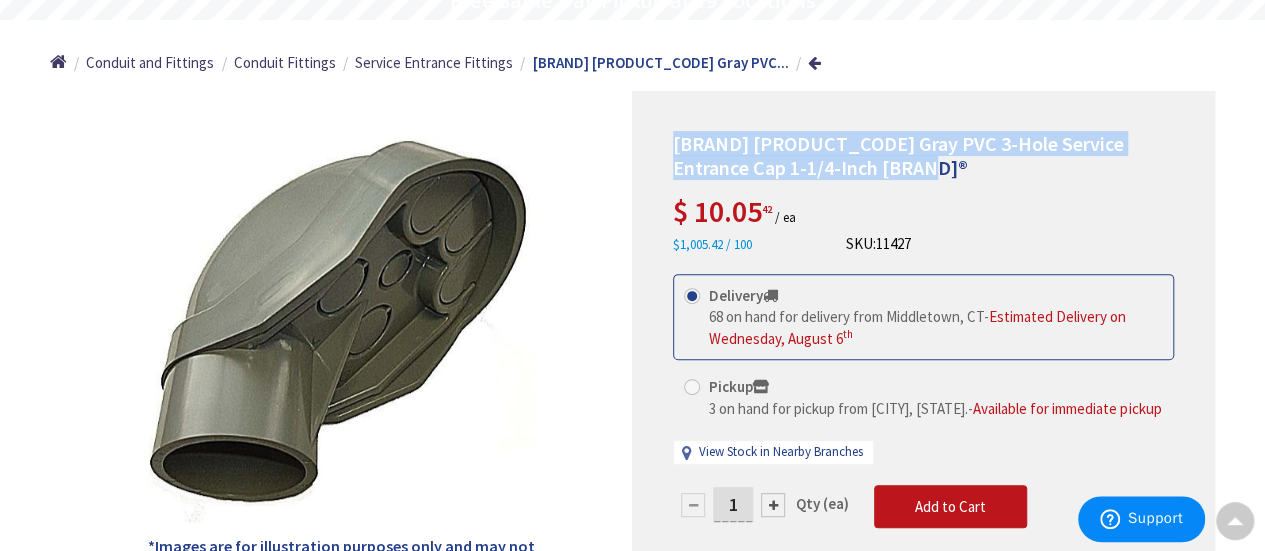 drag, startPoint x: 874, startPoint y: 163, endPoint x: 702, endPoint y: 145, distance: 172.9393 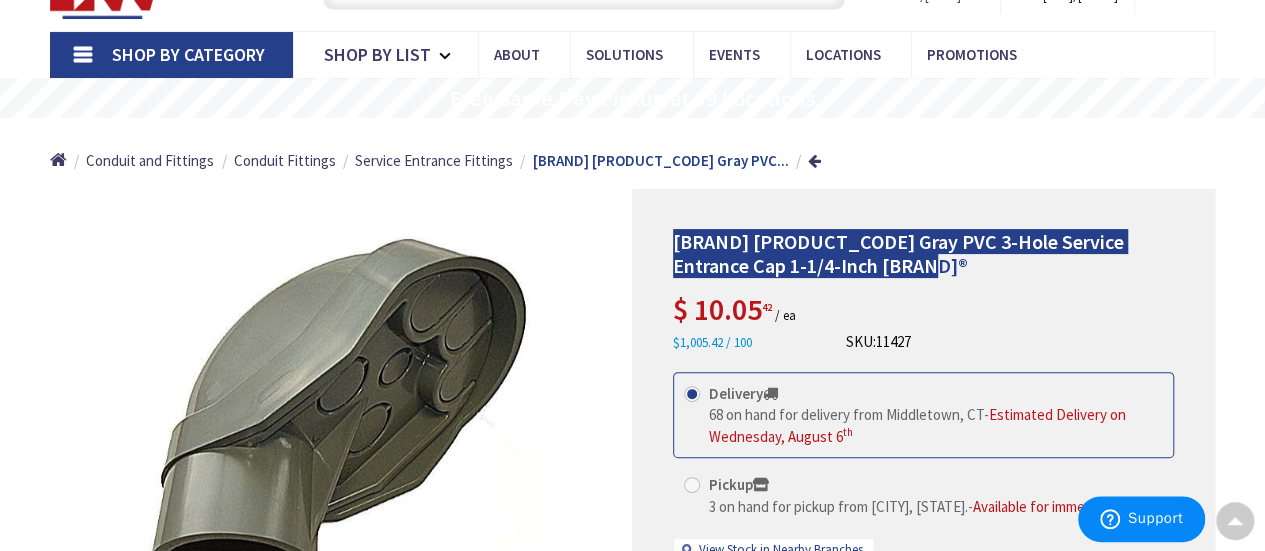scroll, scrollTop: 0, scrollLeft: 0, axis: both 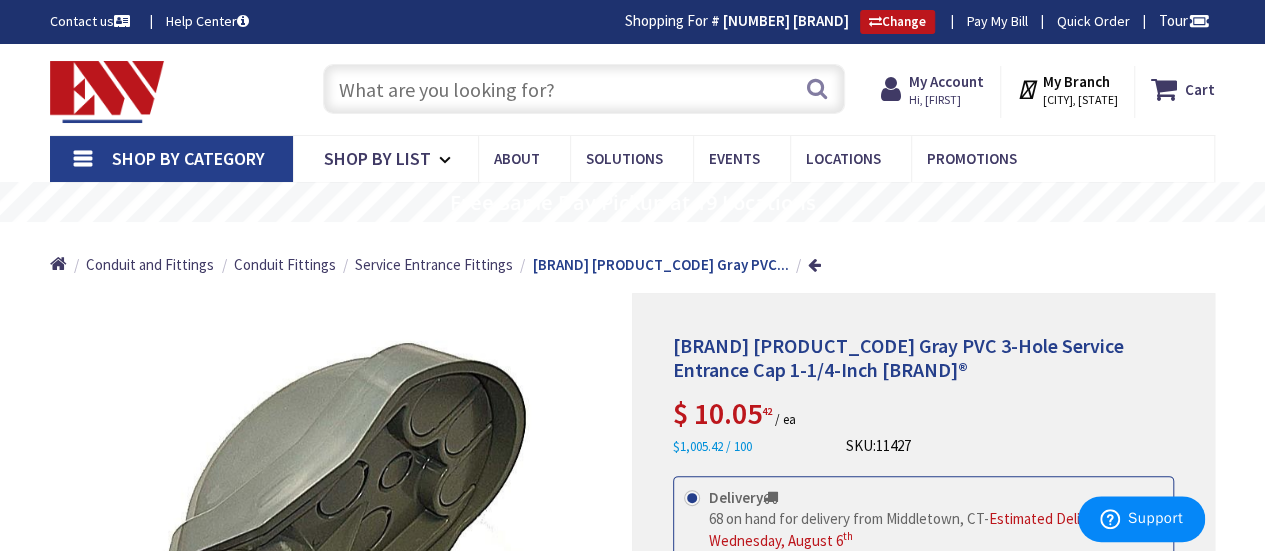 click at bounding box center (584, 89) 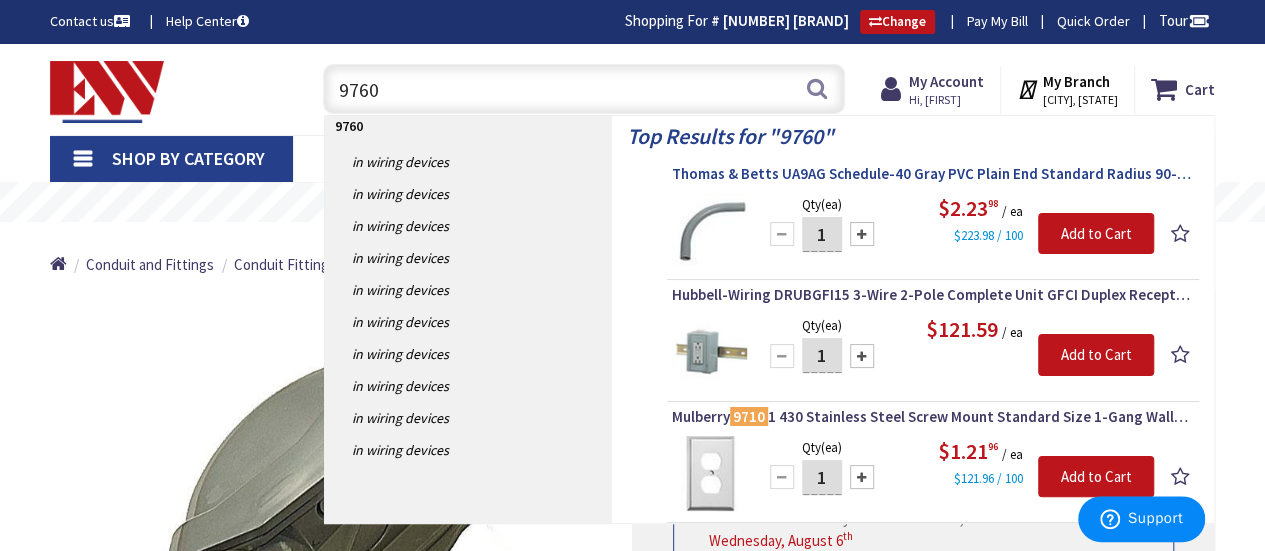 type on "9760" 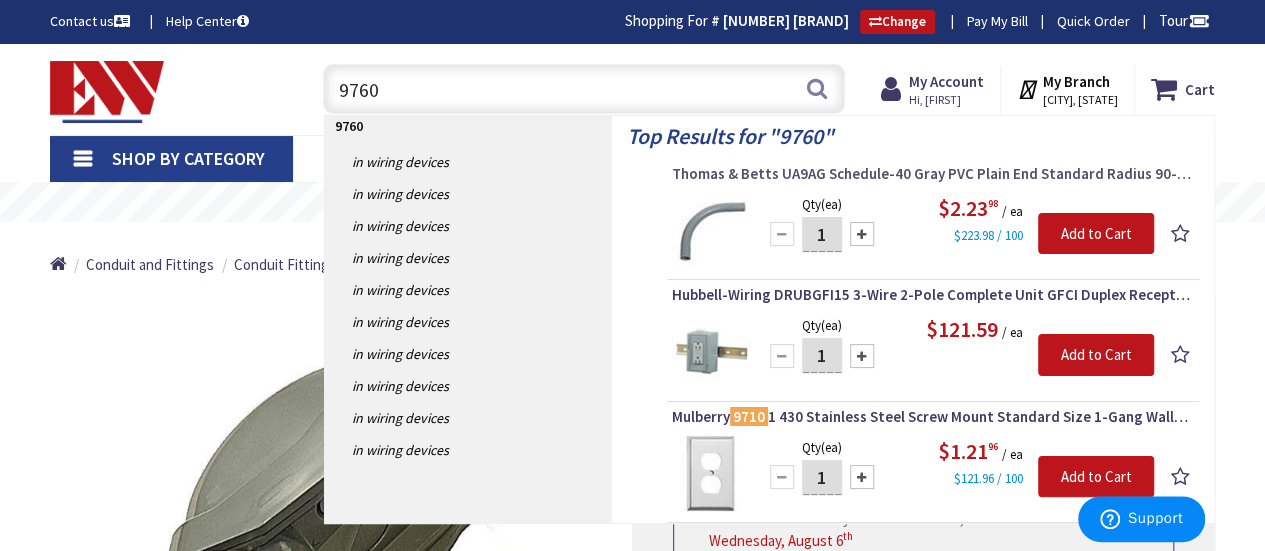 click on "Thomas & Betts UA9AG Schedule-40 Gray PVC Plain End Standard Radius 90-Degree Elbow 1-1/4-Inch Carlon®" at bounding box center (933, 174) 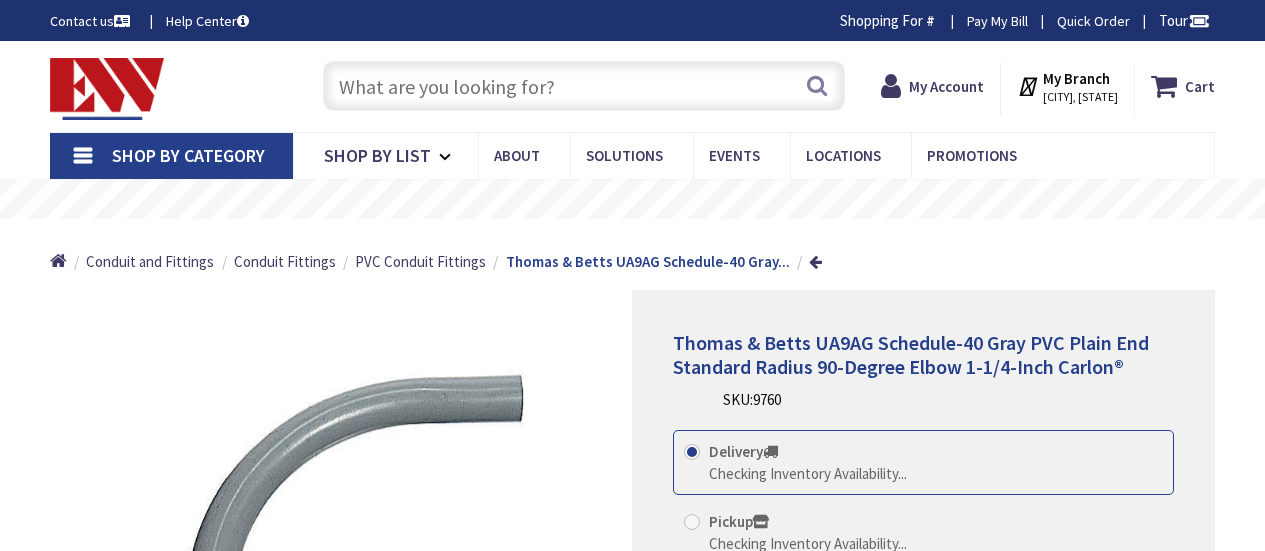 scroll, scrollTop: 0, scrollLeft: 0, axis: both 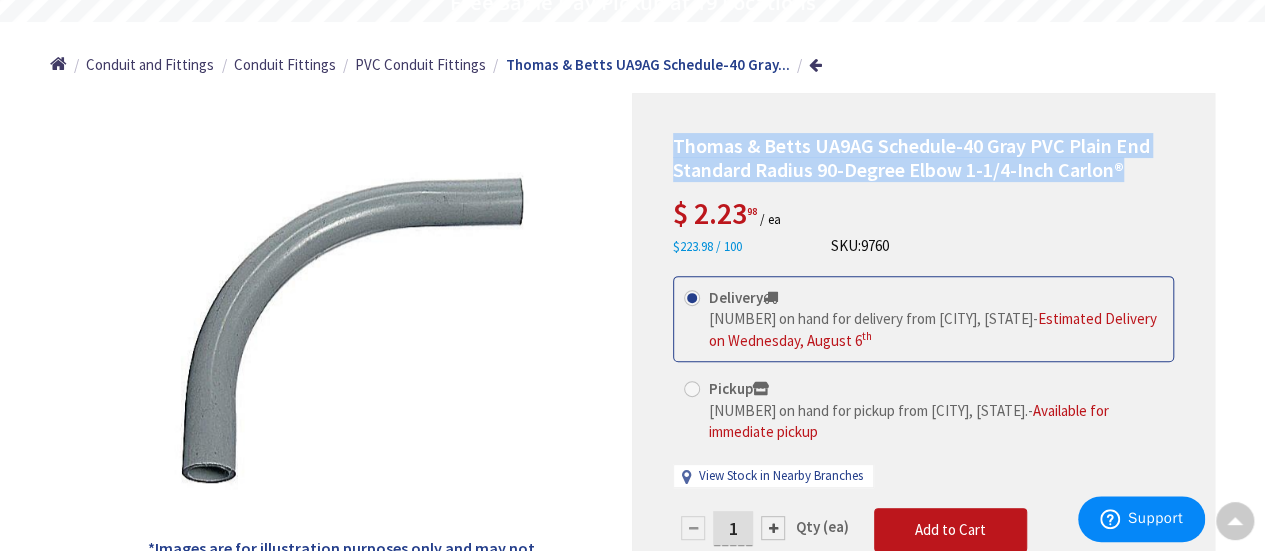 drag, startPoint x: 1130, startPoint y: 169, endPoint x: 672, endPoint y: 156, distance: 458.18445 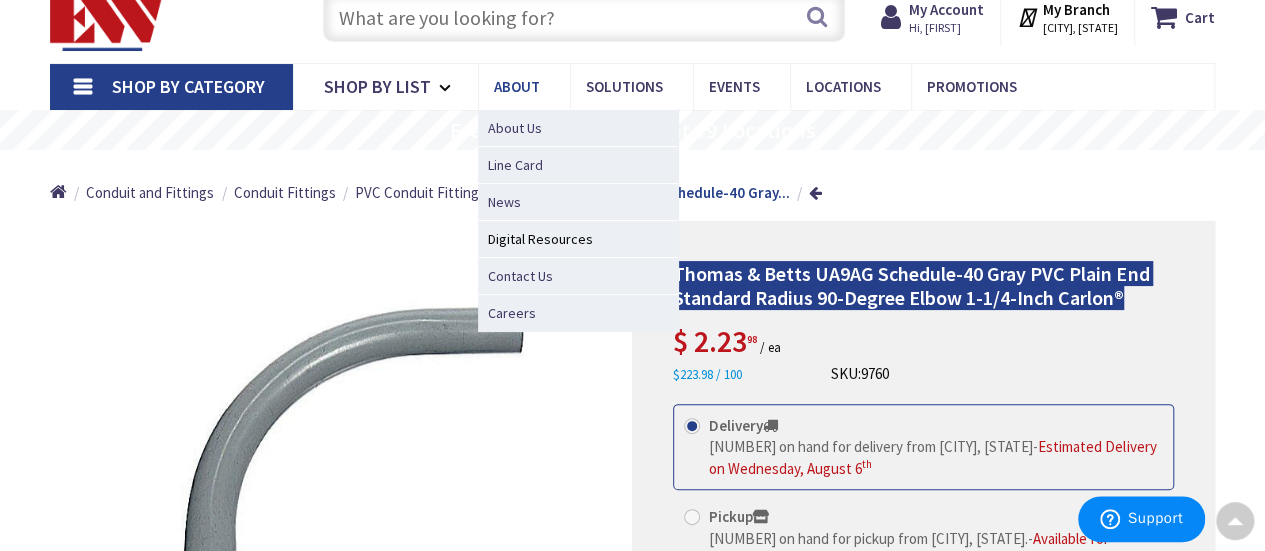 scroll, scrollTop: 0, scrollLeft: 0, axis: both 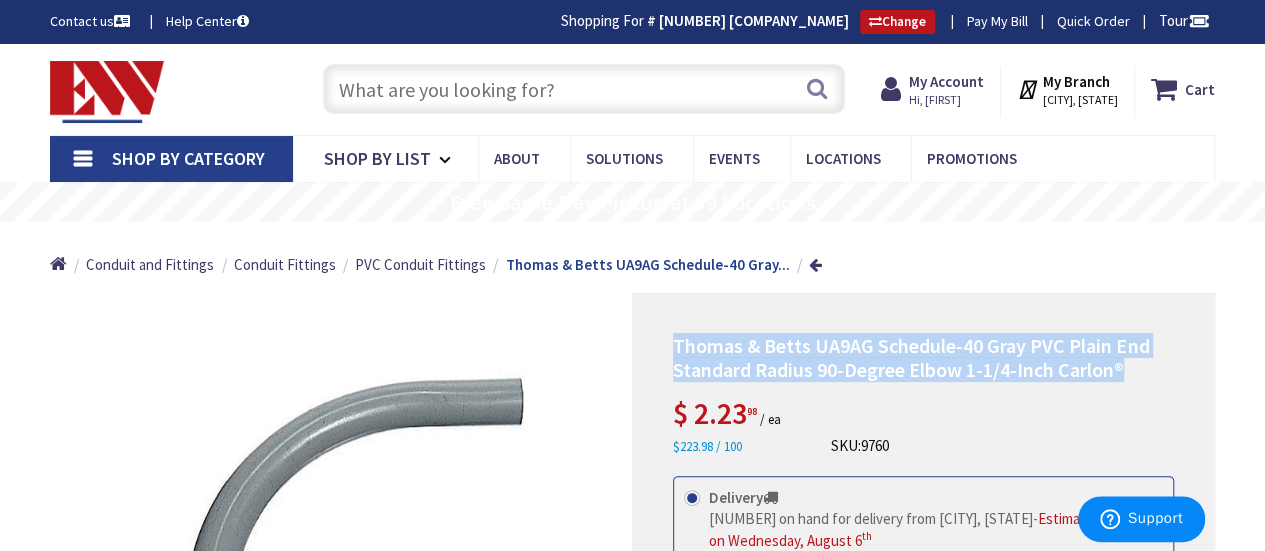 click at bounding box center [584, 89] 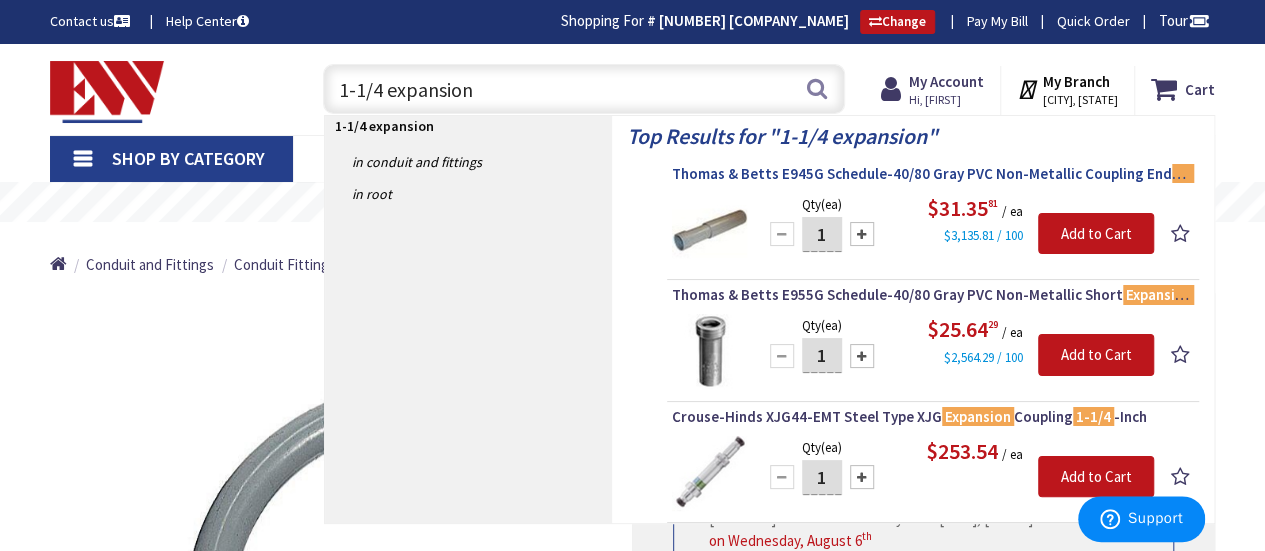 type on "1-1/4 expansion" 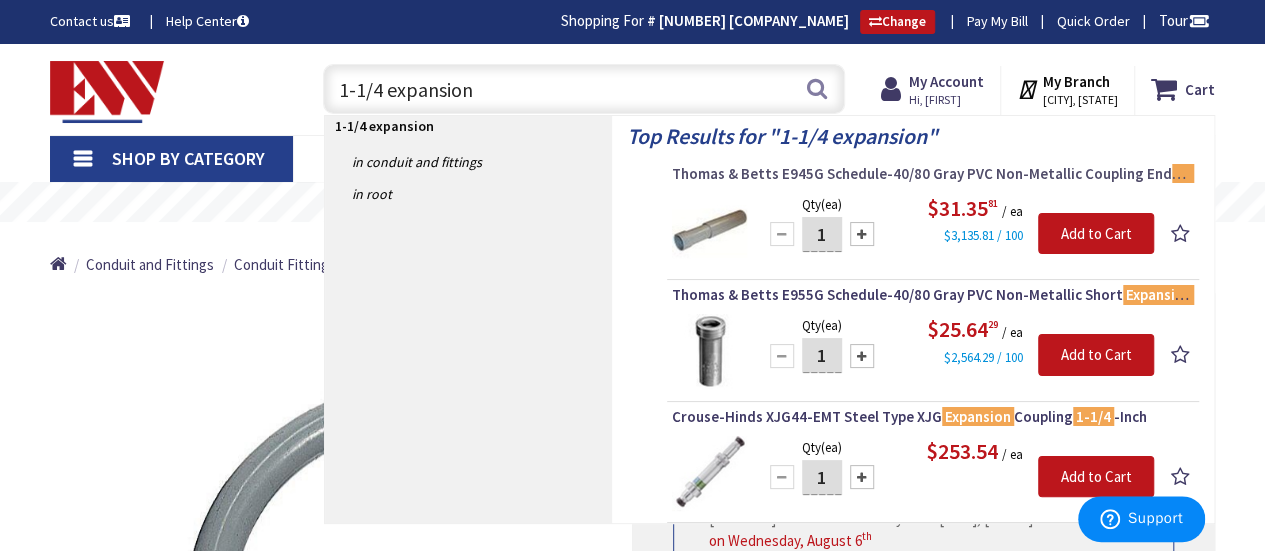 click on "Thomas & Betts E945G Schedule-40/80 Gray PVC Non-Metallic Coupling End  Expansion  Fitting  1-1/4 -Inch Carlon®" at bounding box center [933, 174] 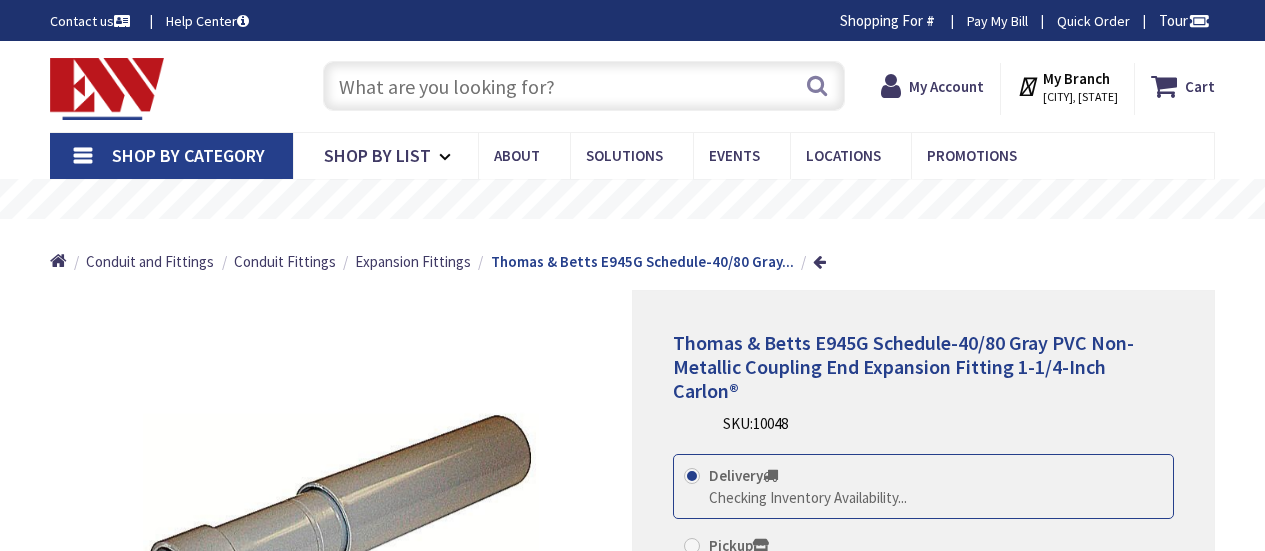 scroll, scrollTop: 0, scrollLeft: 0, axis: both 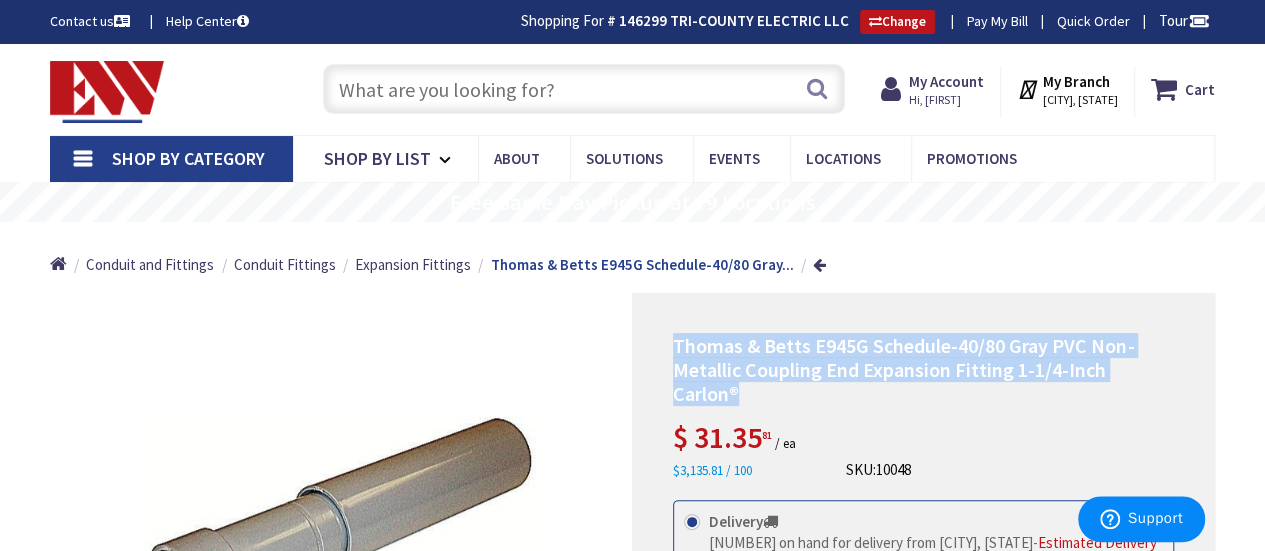 drag, startPoint x: 1181, startPoint y: 363, endPoint x: 664, endPoint y: 334, distance: 517.8127 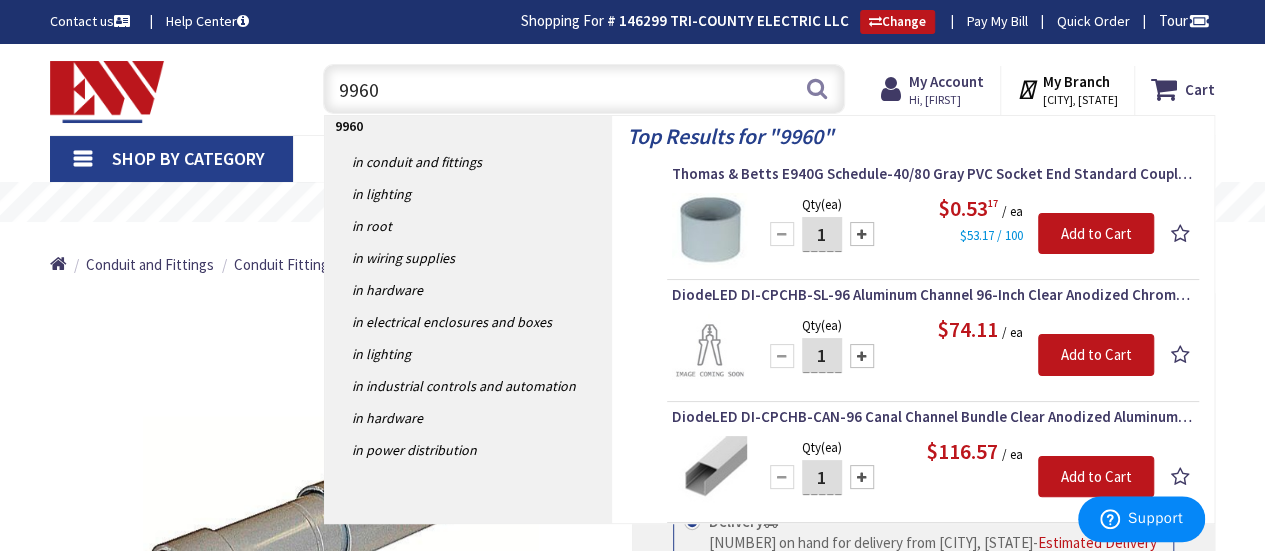 type on "9960" 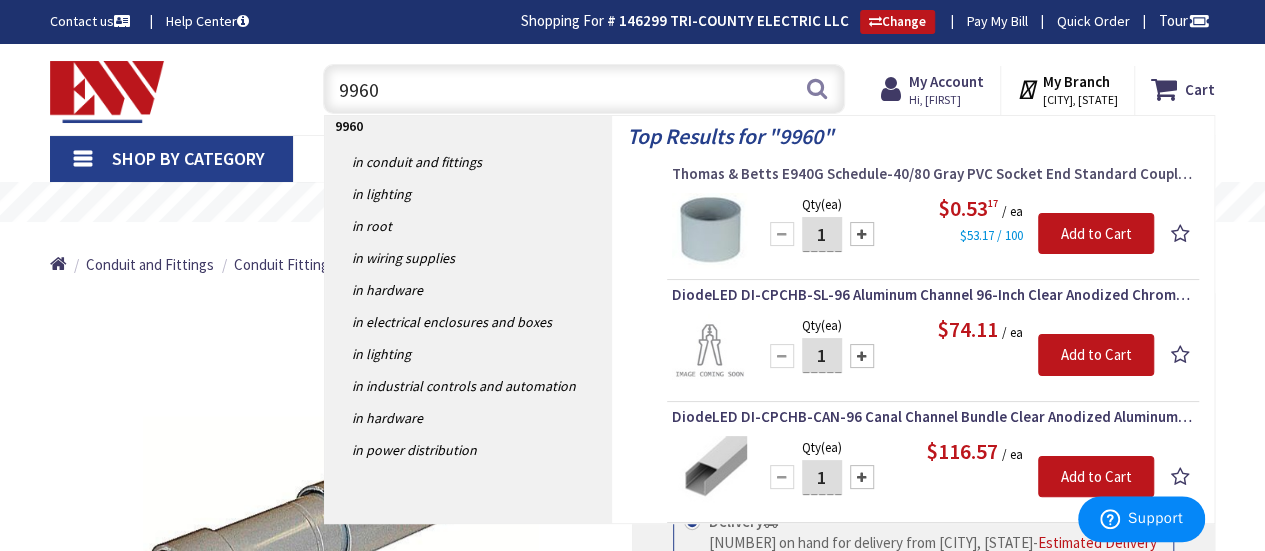 click on "Thomas & Betts E940G Schedule-40/80 Gray PVC Socket End Standard Coupling 1-1/4-Inch Carlon®" at bounding box center [933, 174] 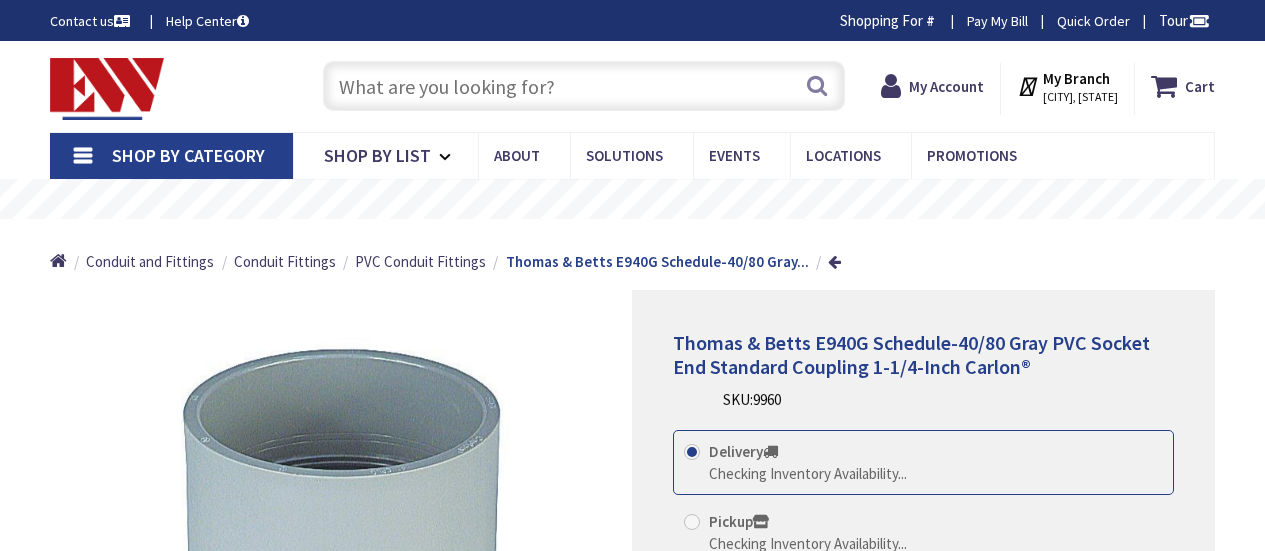 scroll, scrollTop: 0, scrollLeft: 0, axis: both 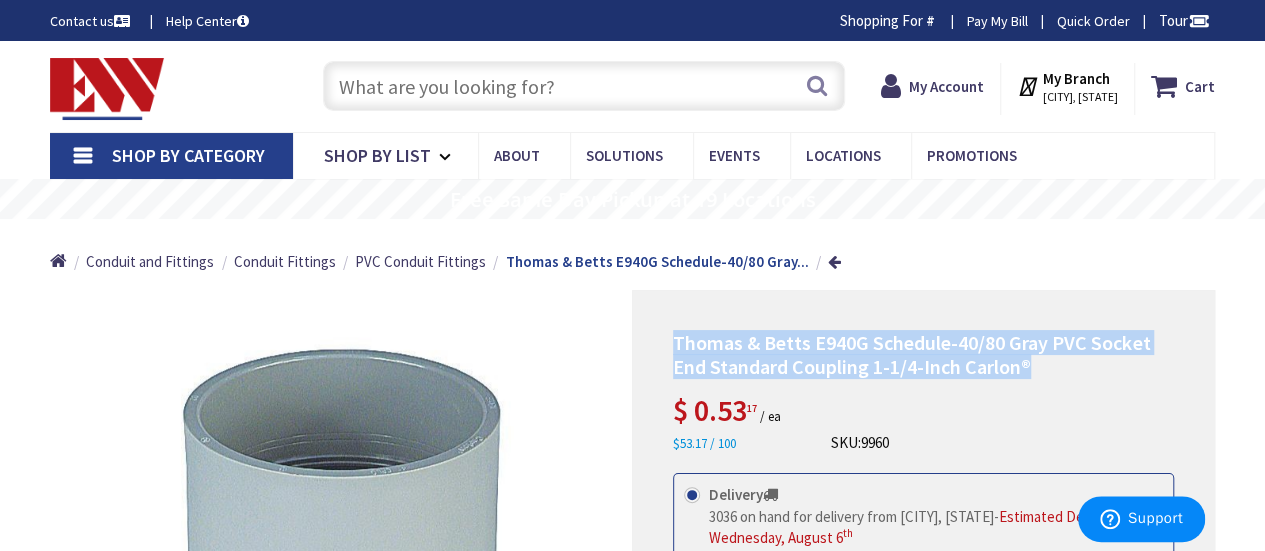 drag, startPoint x: 1034, startPoint y: 369, endPoint x: 675, endPoint y: 341, distance: 360.09027 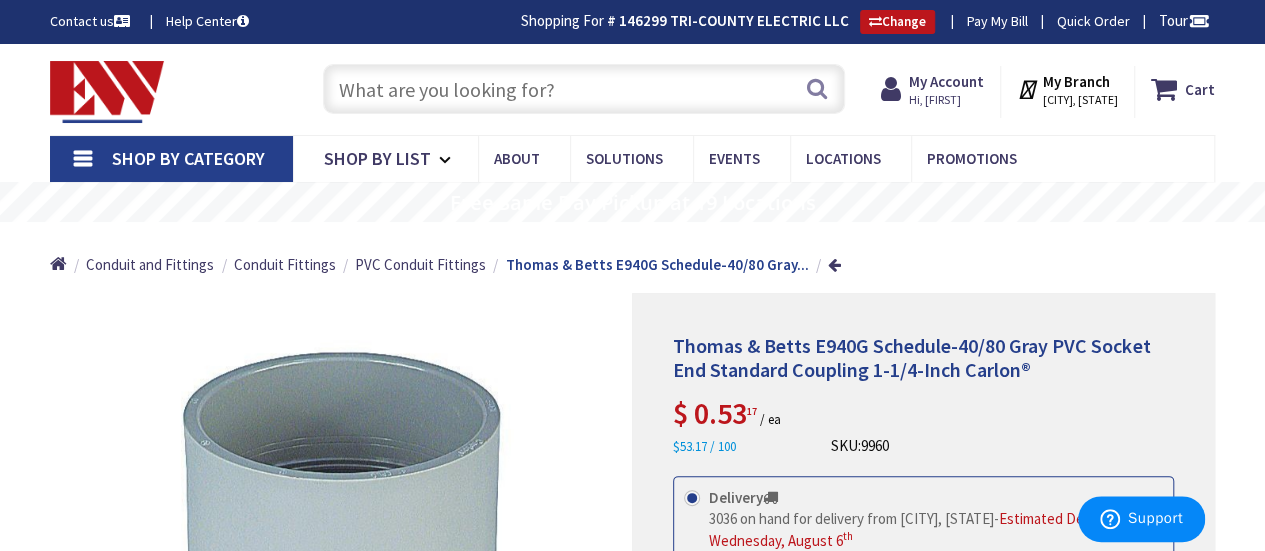 click at bounding box center [584, 89] 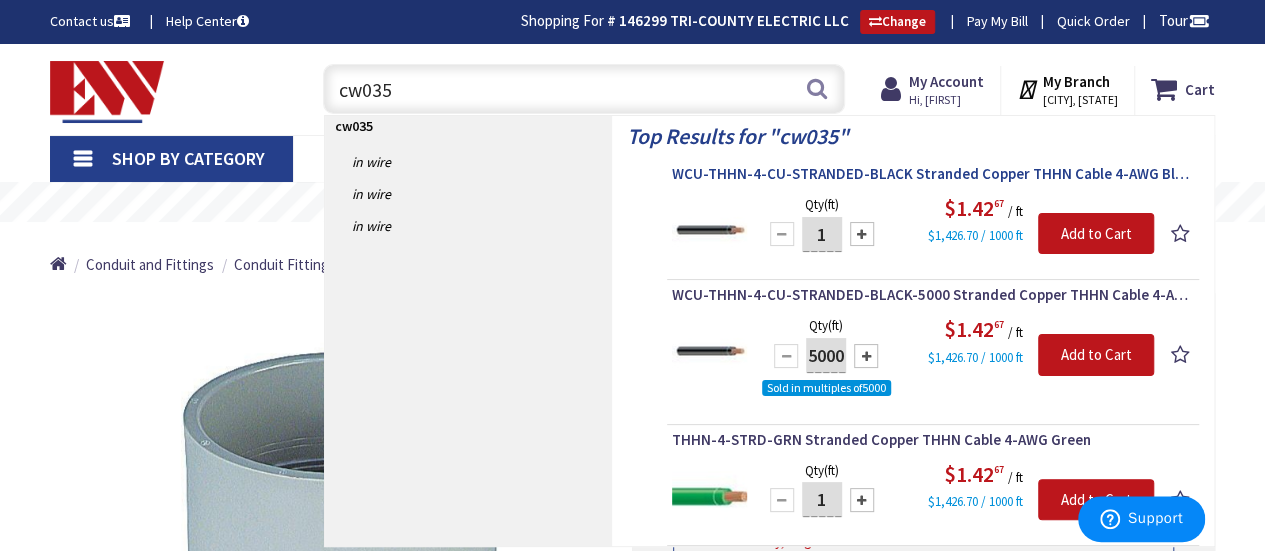 type on "cw035" 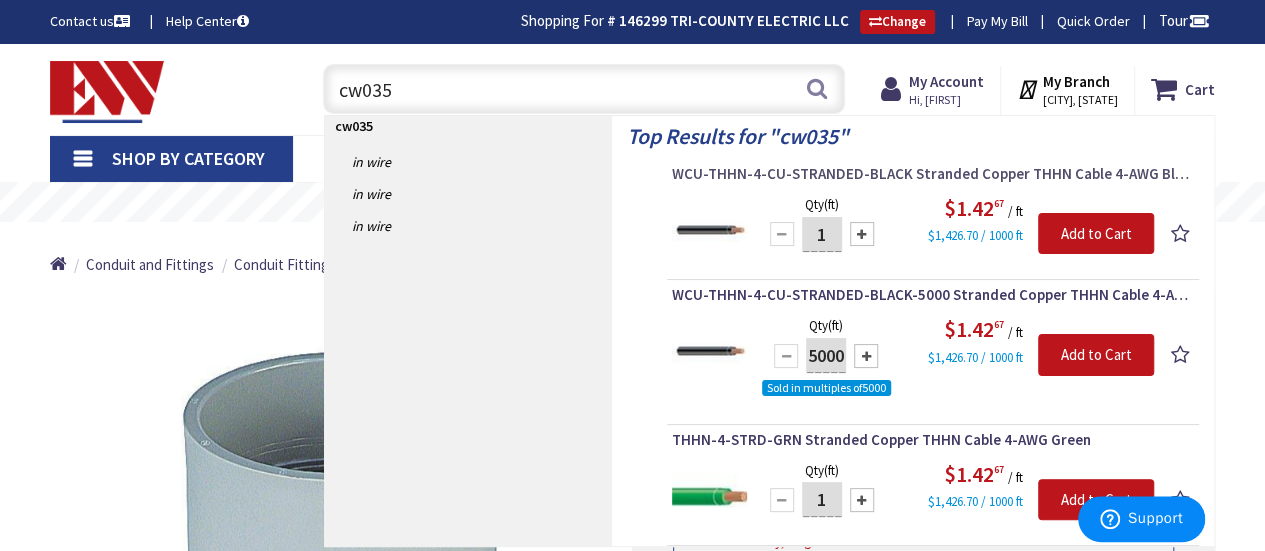 click on "WCU-THHN-4-CU-STRANDED-BLACK Stranded Copper THHN Cable 4-AWG Black" at bounding box center (933, 174) 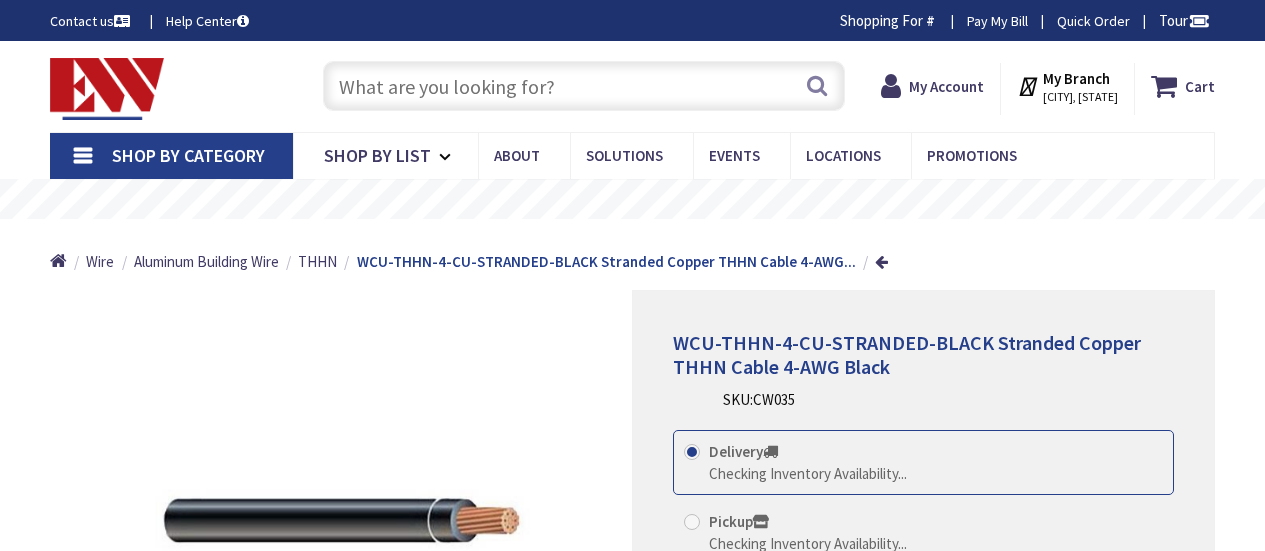 scroll, scrollTop: 0, scrollLeft: 0, axis: both 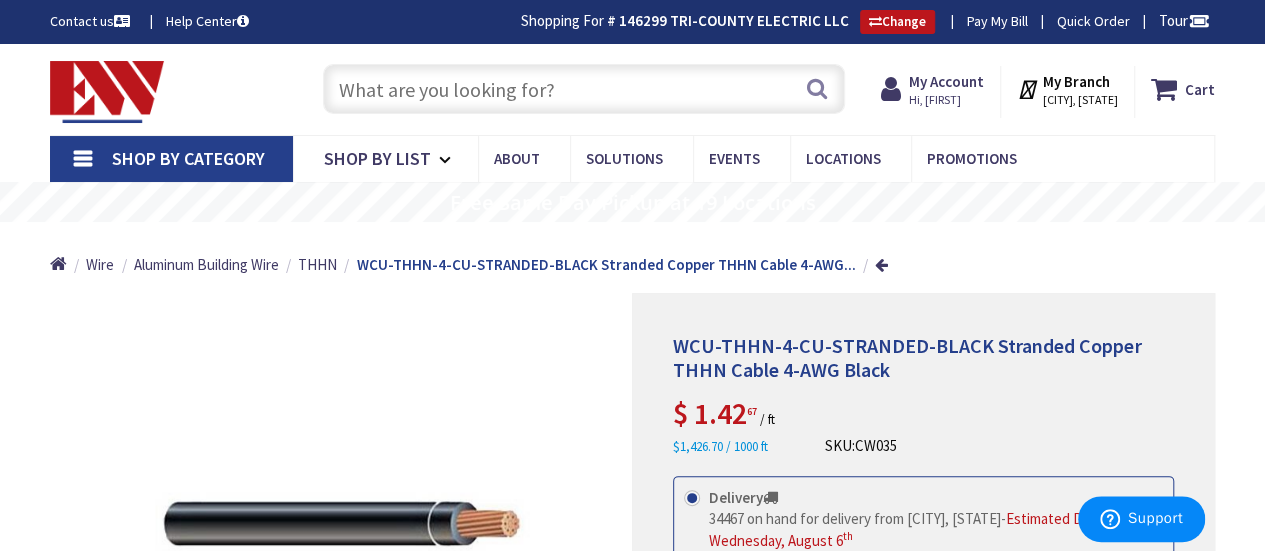 click at bounding box center (584, 89) 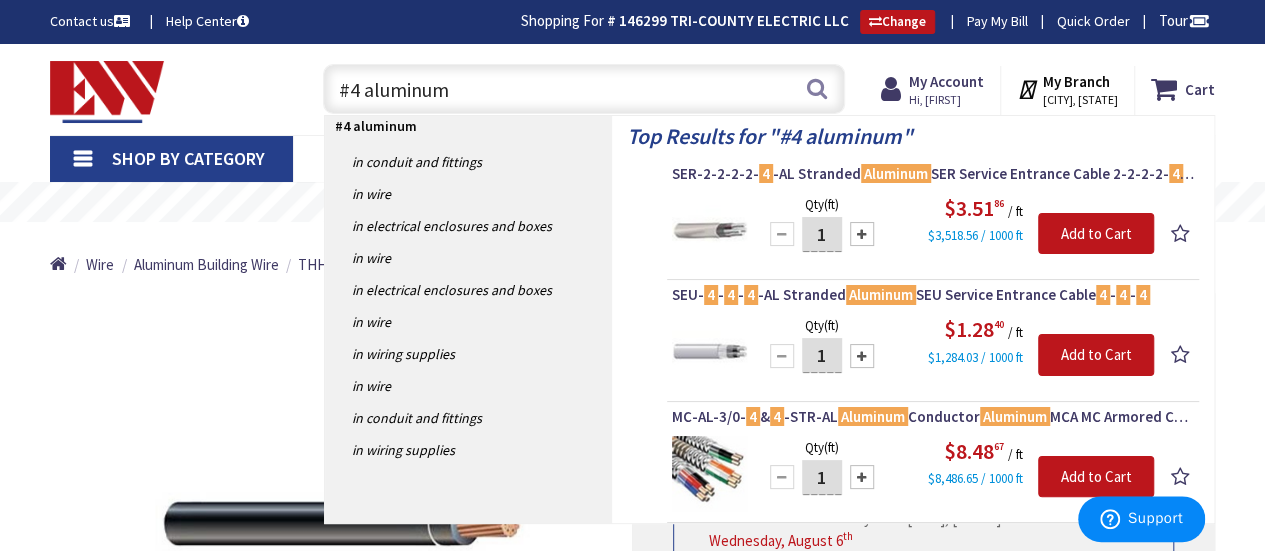 click on "#4 aluminum" at bounding box center [584, 89] 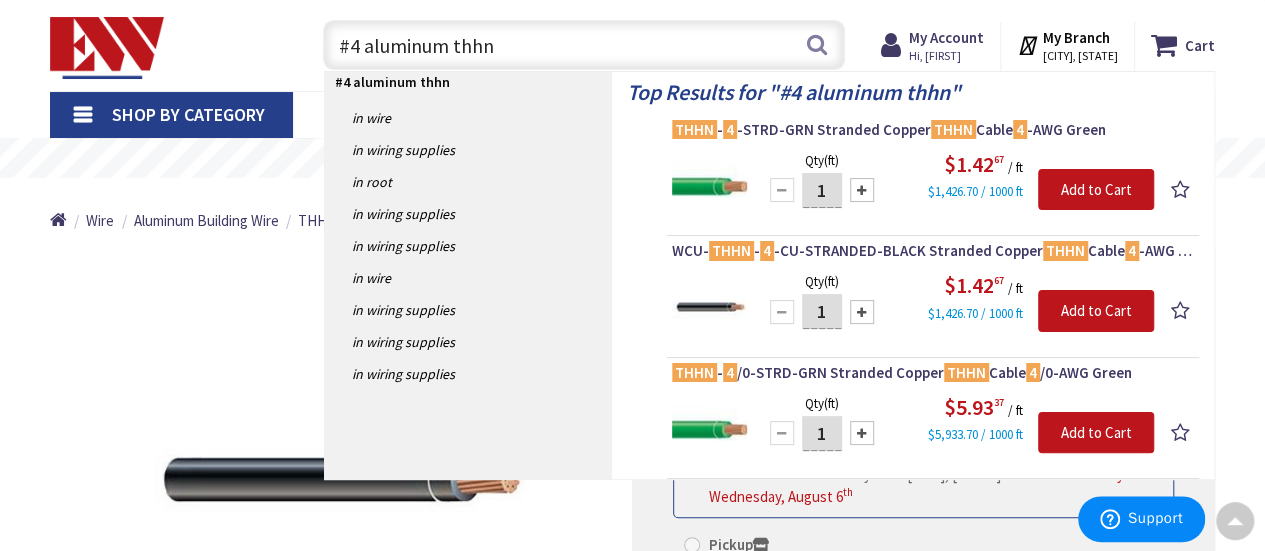 scroll, scrollTop: 0, scrollLeft: 0, axis: both 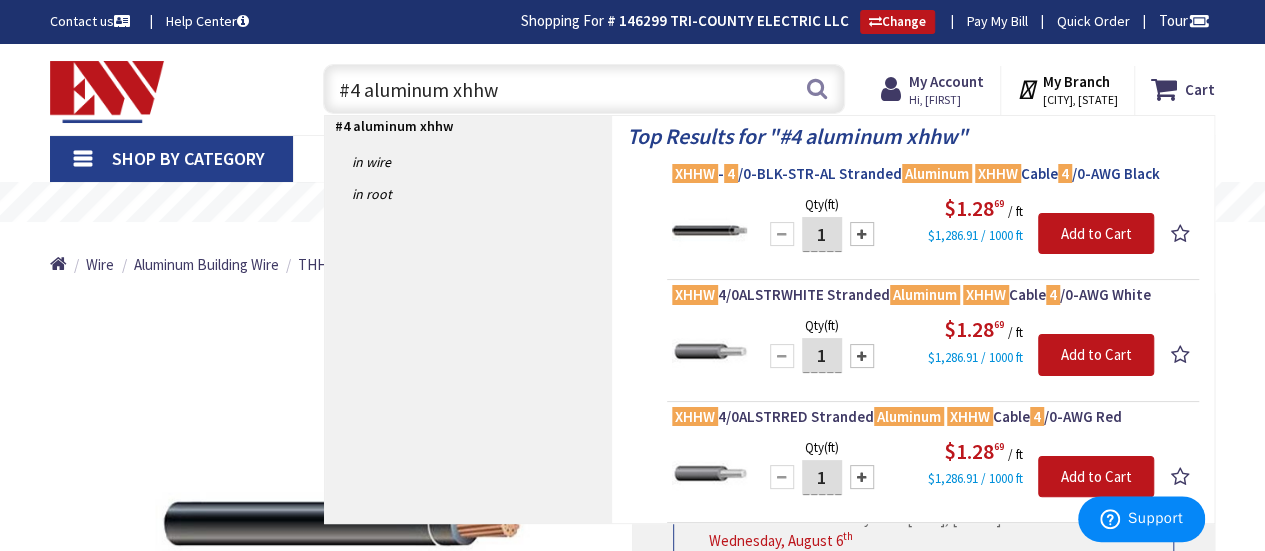 type on "#4 aluminum xhhw" 